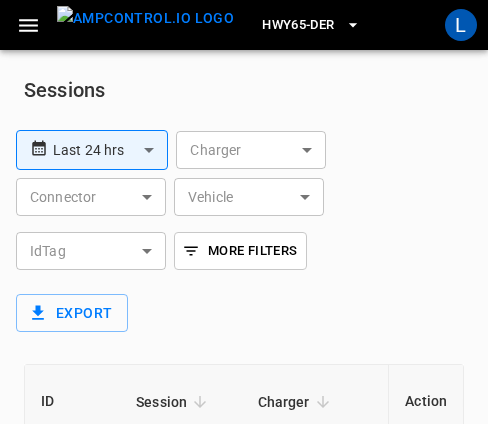 scroll, scrollTop: 315, scrollLeft: 0, axis: vertical 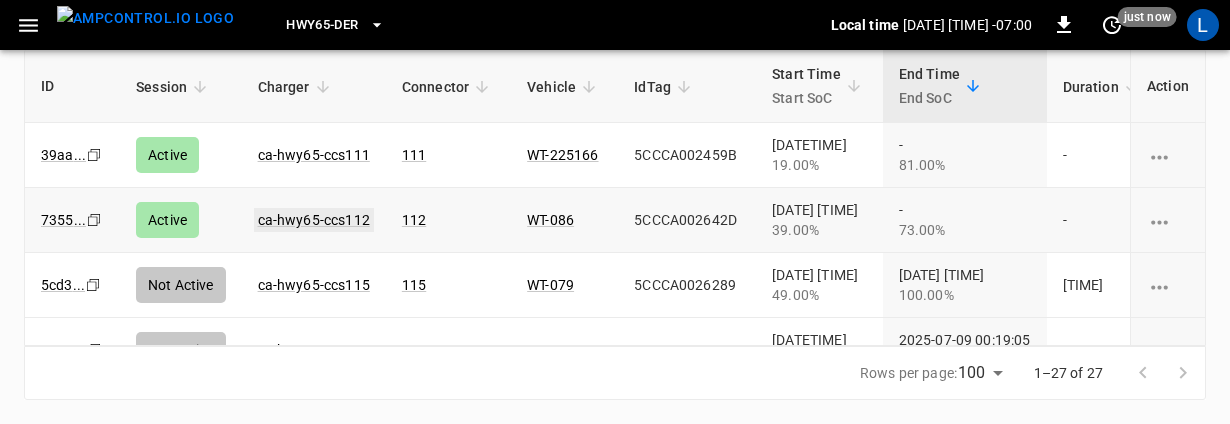 click on "ca-hwy65-ccs112" at bounding box center [314, 220] 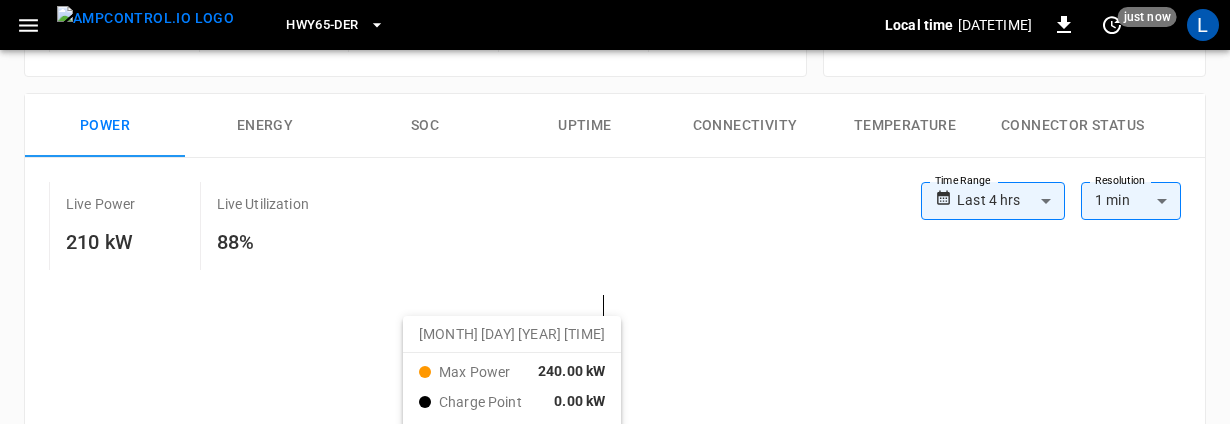 scroll, scrollTop: 200, scrollLeft: 0, axis: vertical 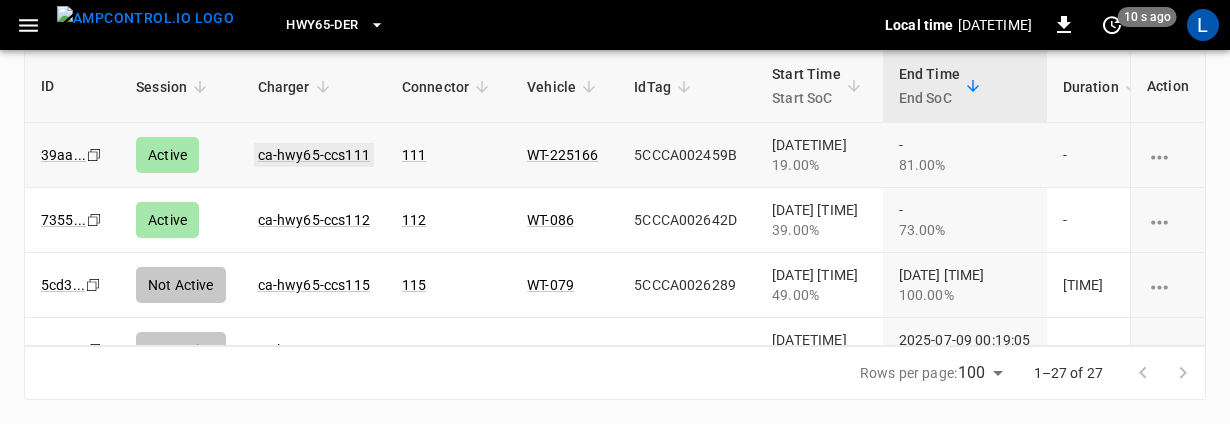 click on "ca-hwy65-ccs111" at bounding box center (314, 155) 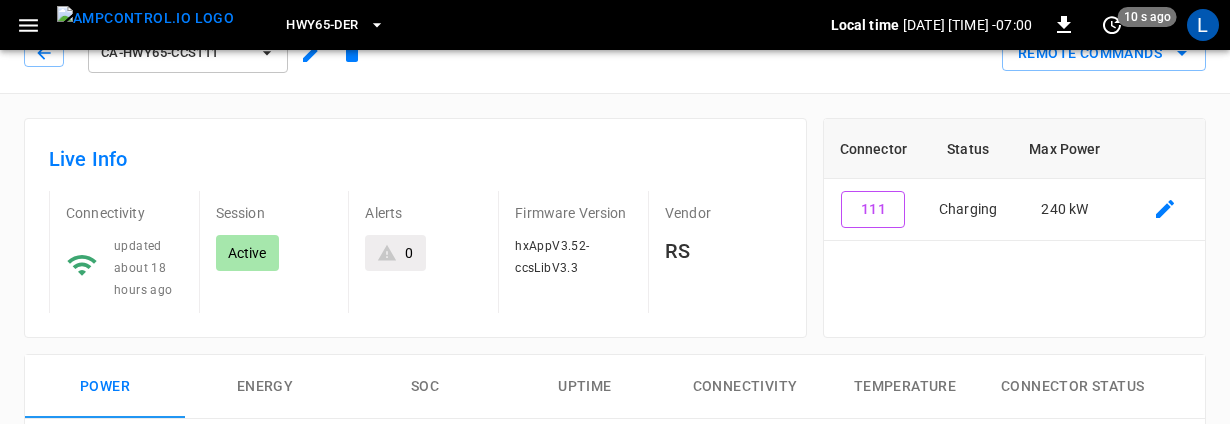 scroll, scrollTop: 200, scrollLeft: 0, axis: vertical 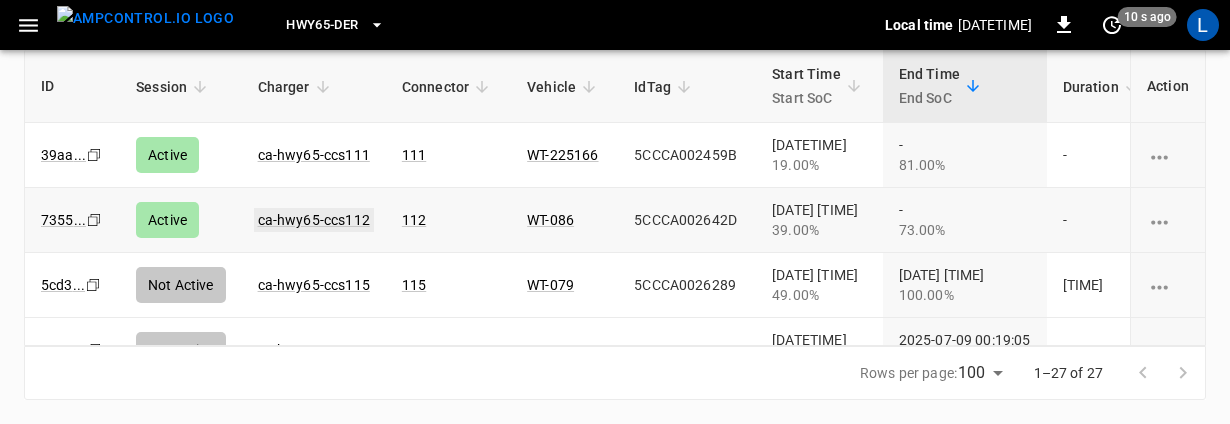 click on "ca-hwy65-ccs112" at bounding box center [314, 220] 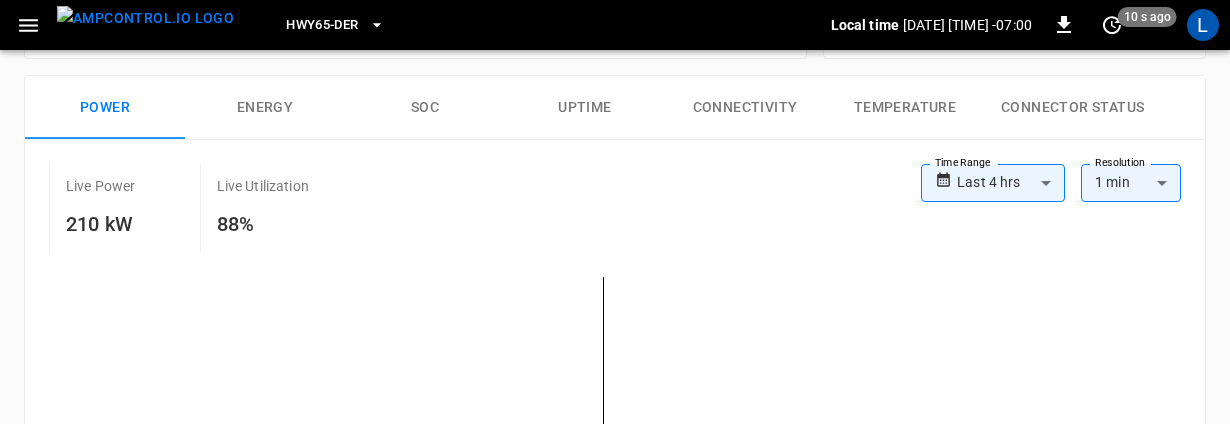 scroll, scrollTop: 200, scrollLeft: 0, axis: vertical 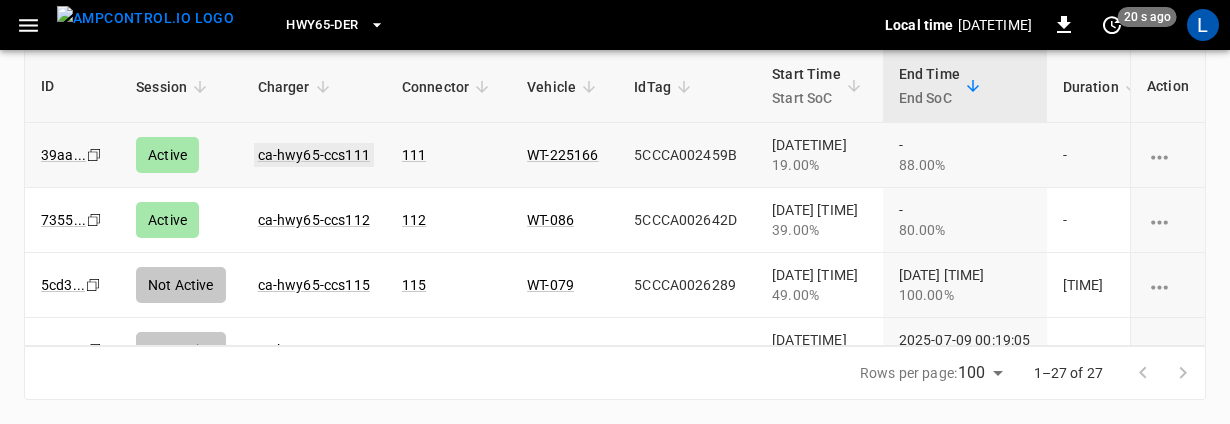click on "ca-hwy65-ccs111" at bounding box center [314, 155] 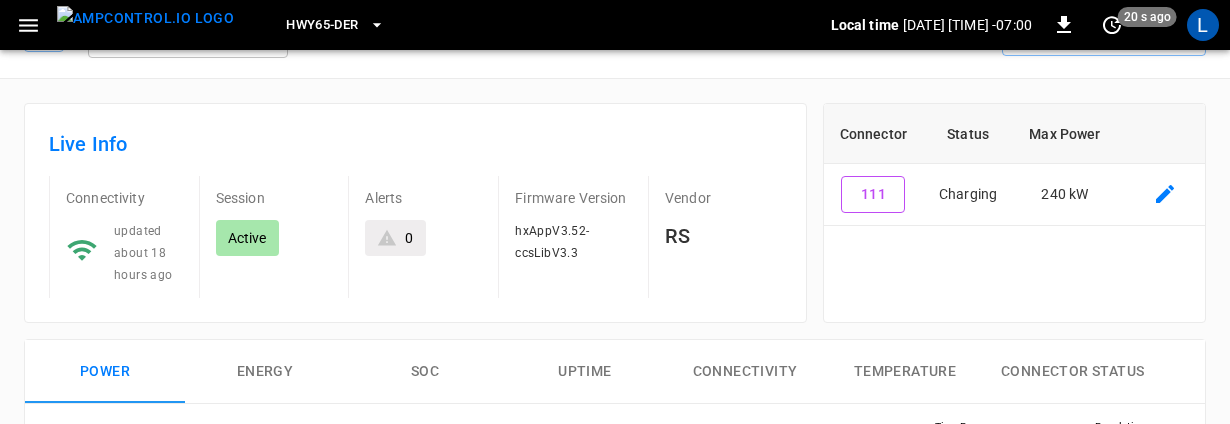 scroll, scrollTop: 200, scrollLeft: 0, axis: vertical 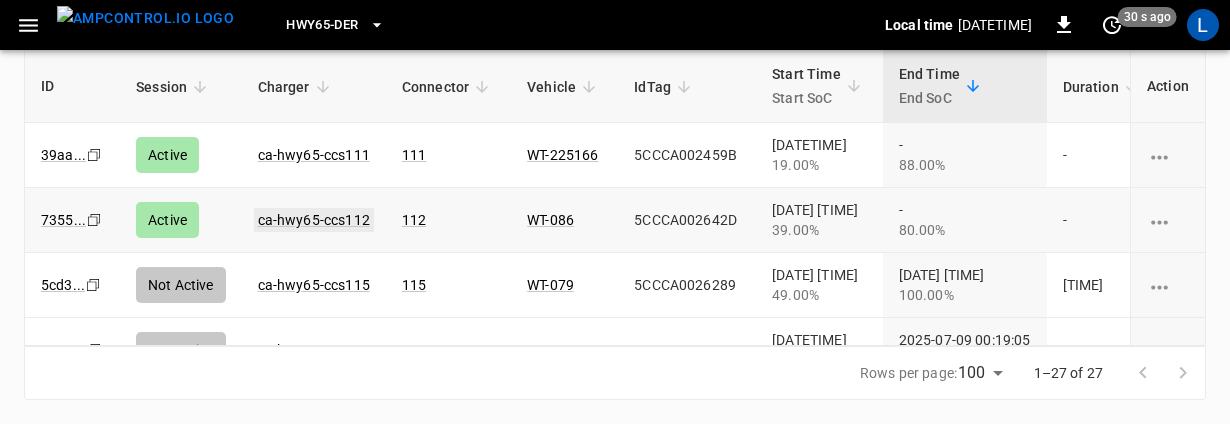 click on "ca-hwy65-ccs112" at bounding box center [314, 220] 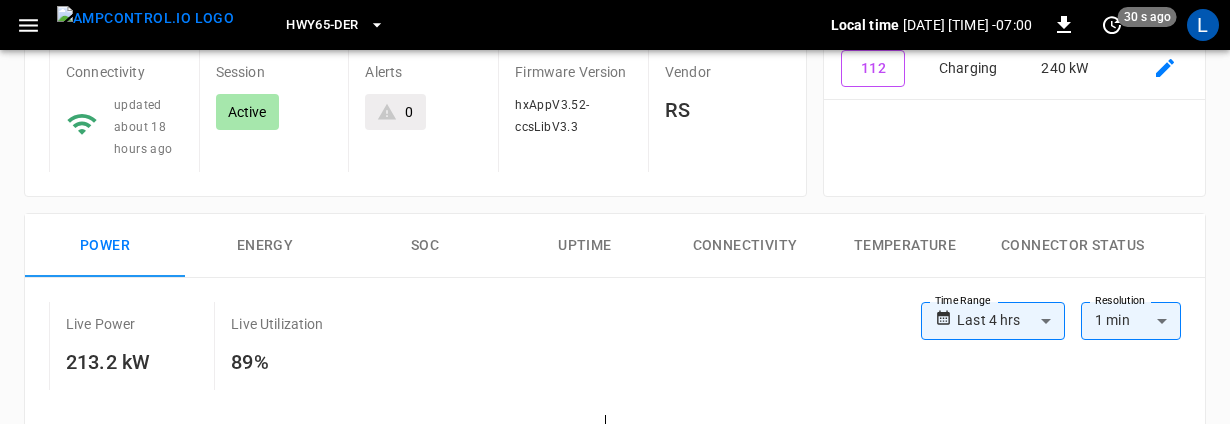 scroll, scrollTop: 200, scrollLeft: 0, axis: vertical 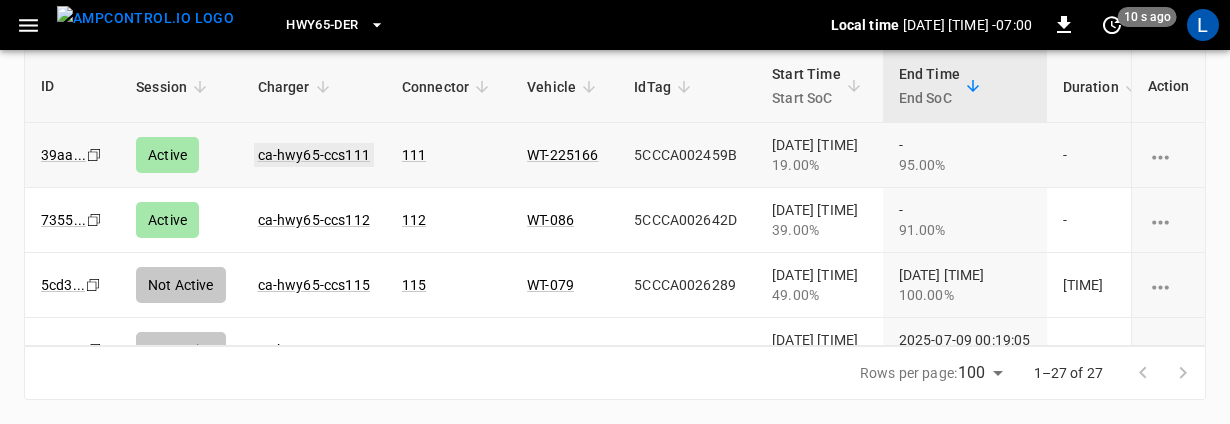 click on "ca-hwy65-ccs111" at bounding box center (314, 155) 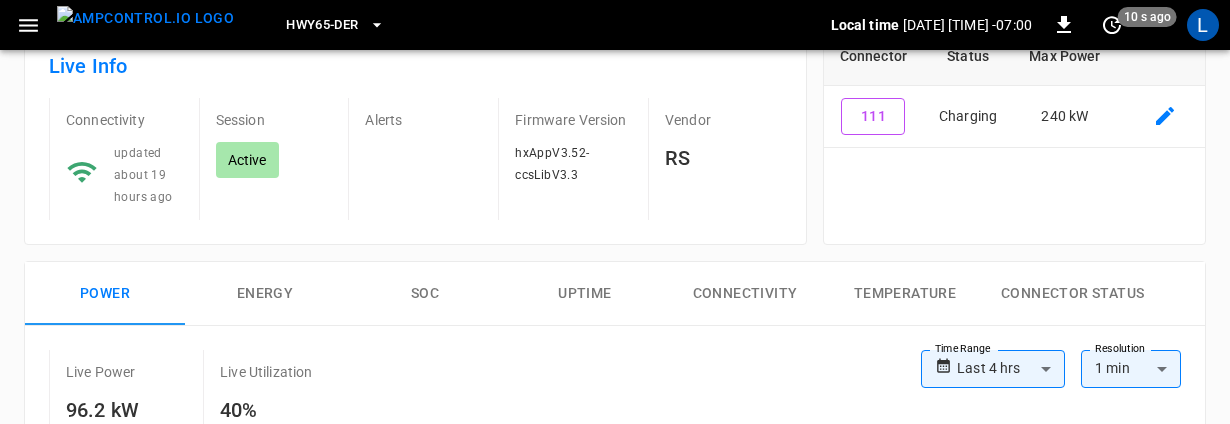 scroll, scrollTop: 200, scrollLeft: 0, axis: vertical 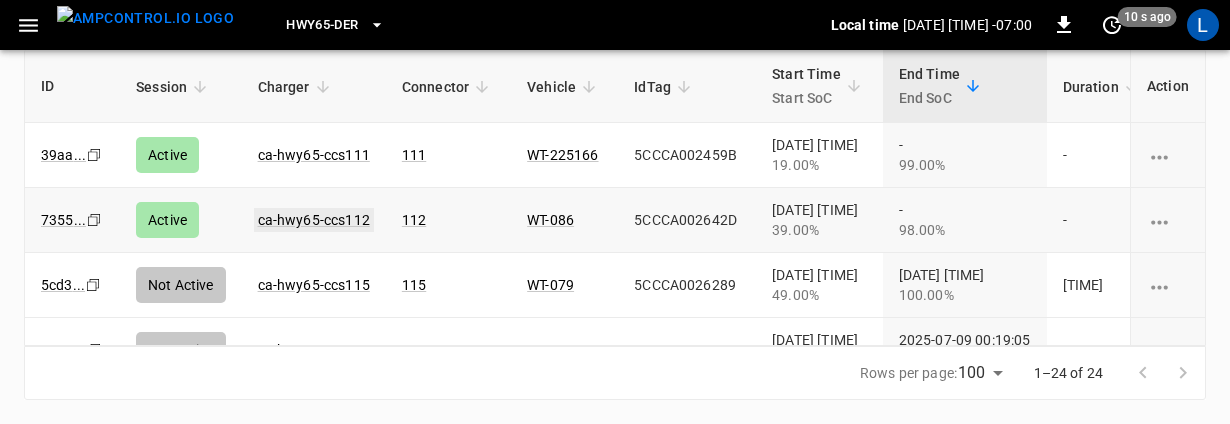 click on "ca-hwy65-ccs112" at bounding box center (314, 220) 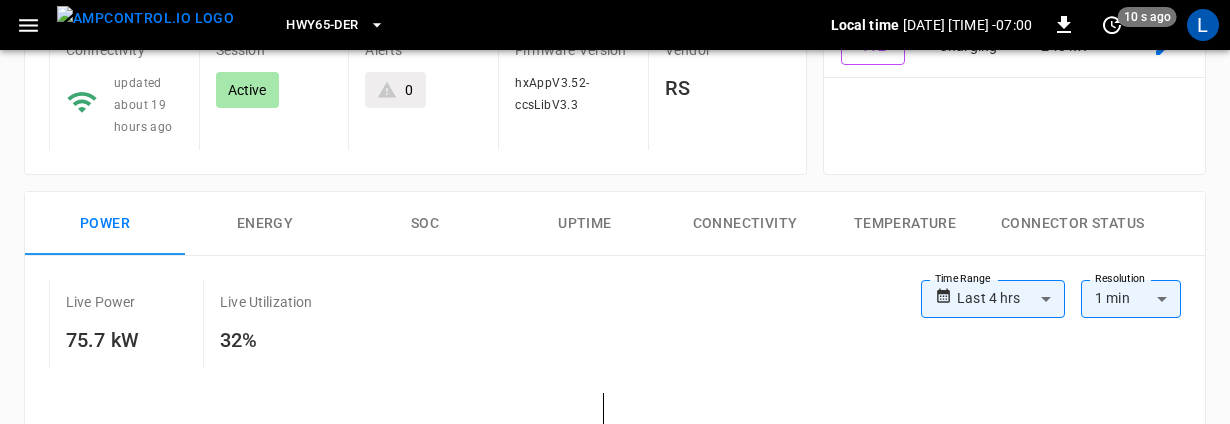 scroll, scrollTop: 0, scrollLeft: 0, axis: both 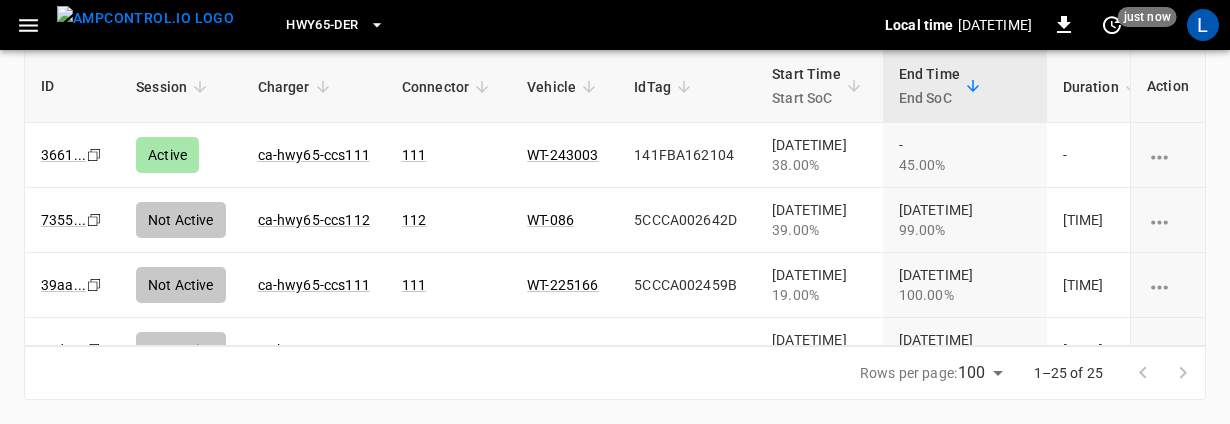 click on "HWY65-DER" at bounding box center [335, 25] 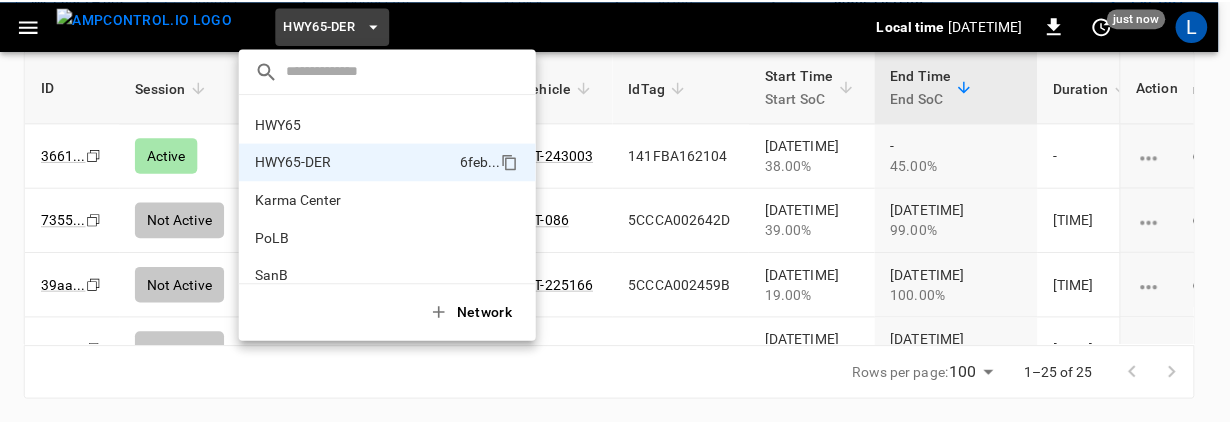 scroll, scrollTop: 0, scrollLeft: 0, axis: both 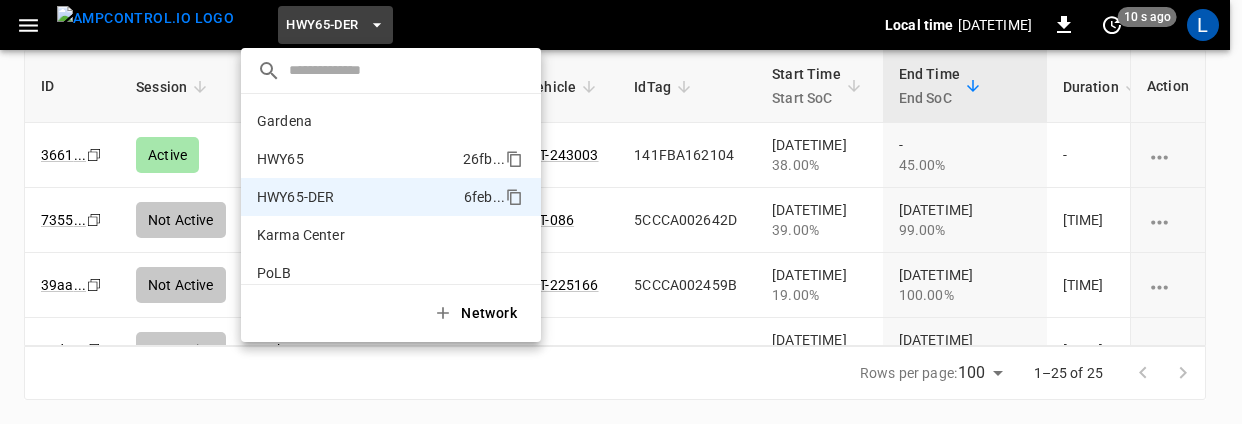 click on "HWY[NUMBER] [CODE] ..." at bounding box center (391, 159) 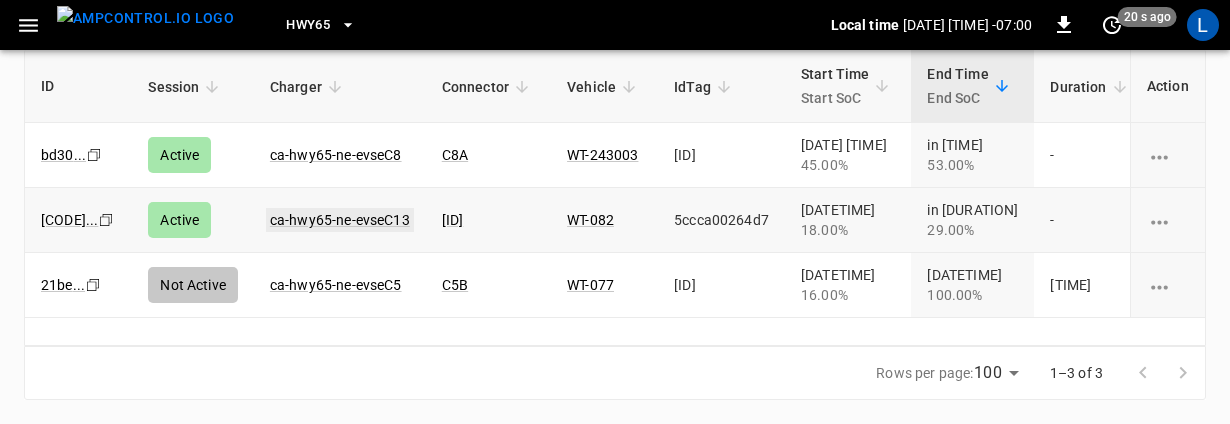 click on "ca-hwy65-ne-evseC13" at bounding box center (340, 220) 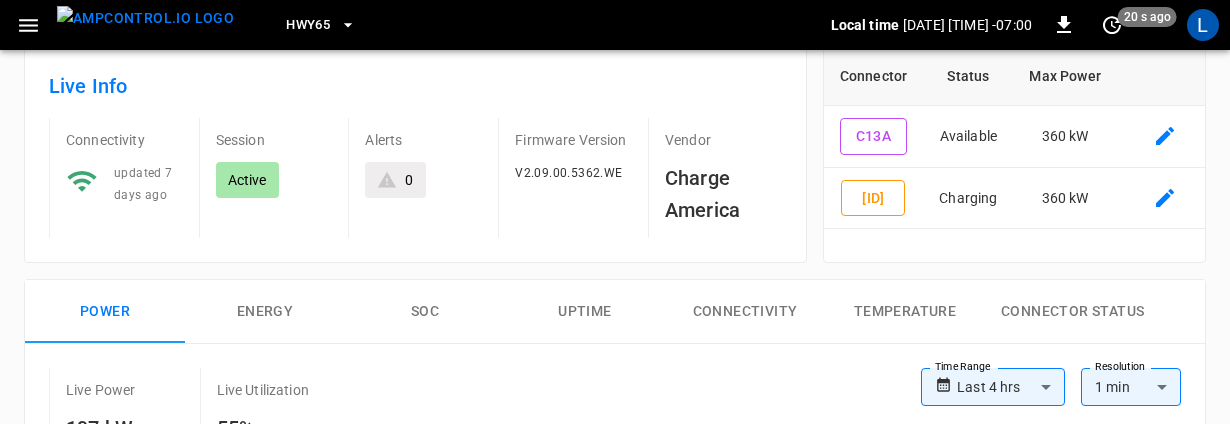 scroll, scrollTop: 0, scrollLeft: 0, axis: both 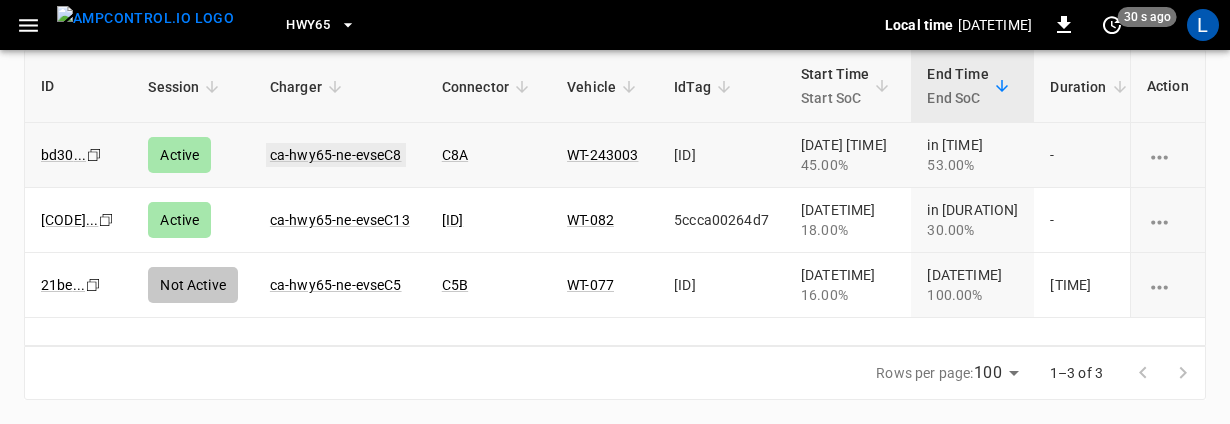 click on "ca-hwy65-ne-evseC8" at bounding box center (336, 155) 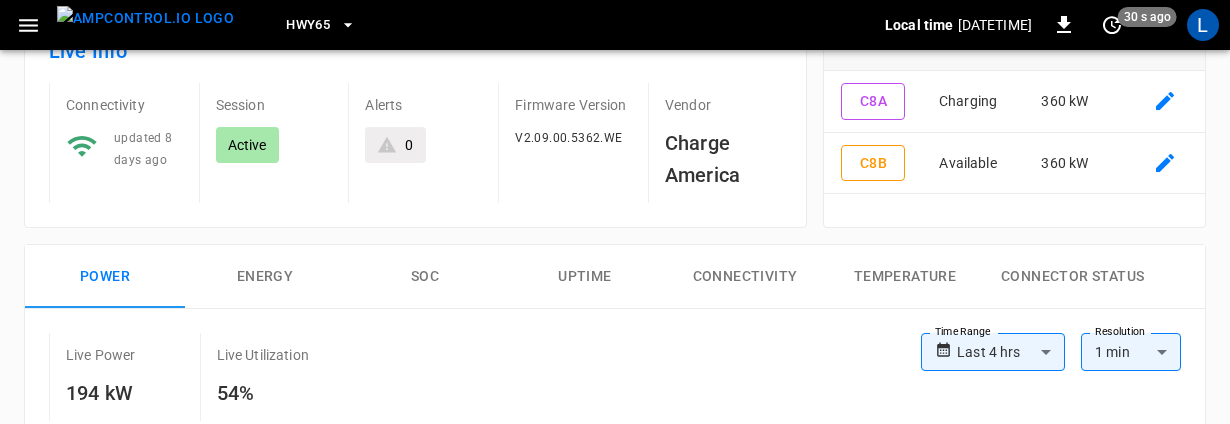 scroll, scrollTop: 100, scrollLeft: 0, axis: vertical 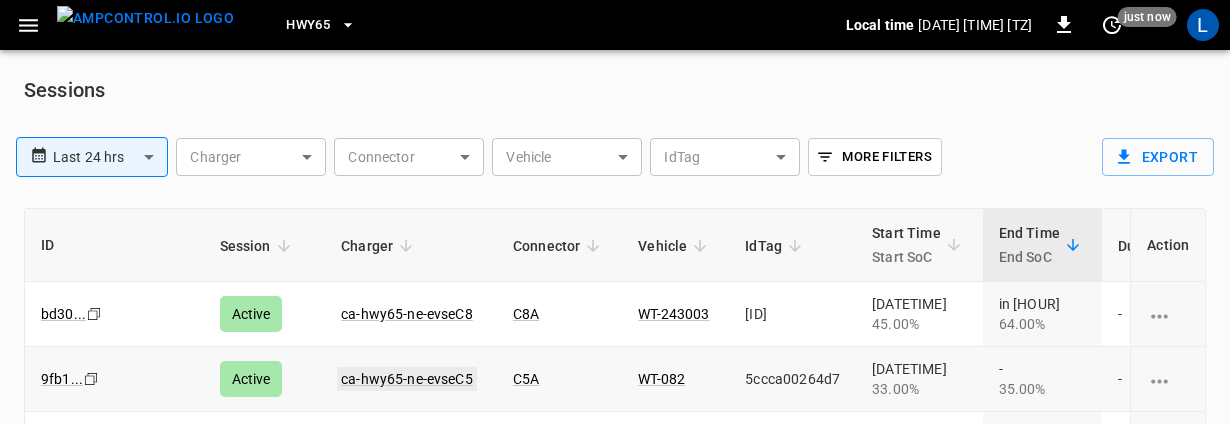 click on "ca-hwy65-ne-evseC5" at bounding box center (407, 379) 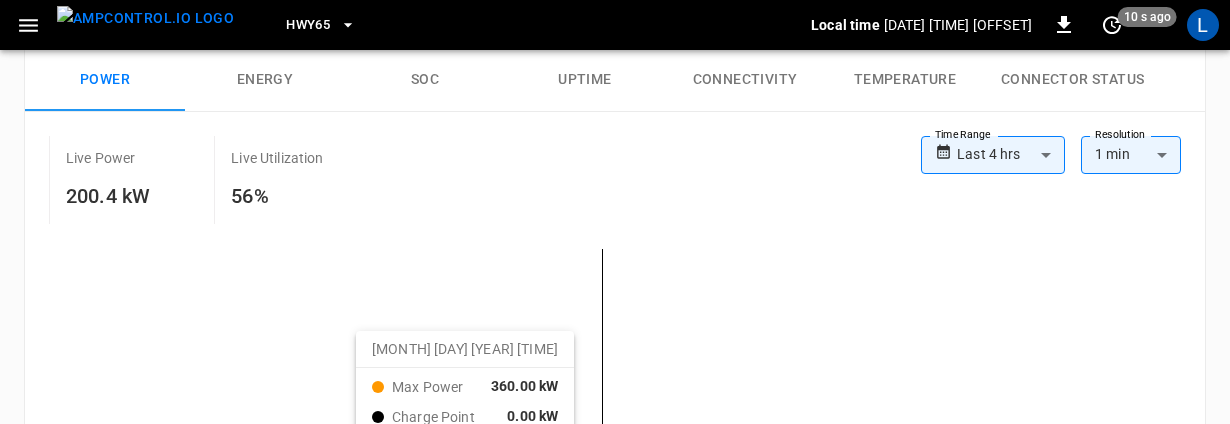scroll, scrollTop: 400, scrollLeft: 0, axis: vertical 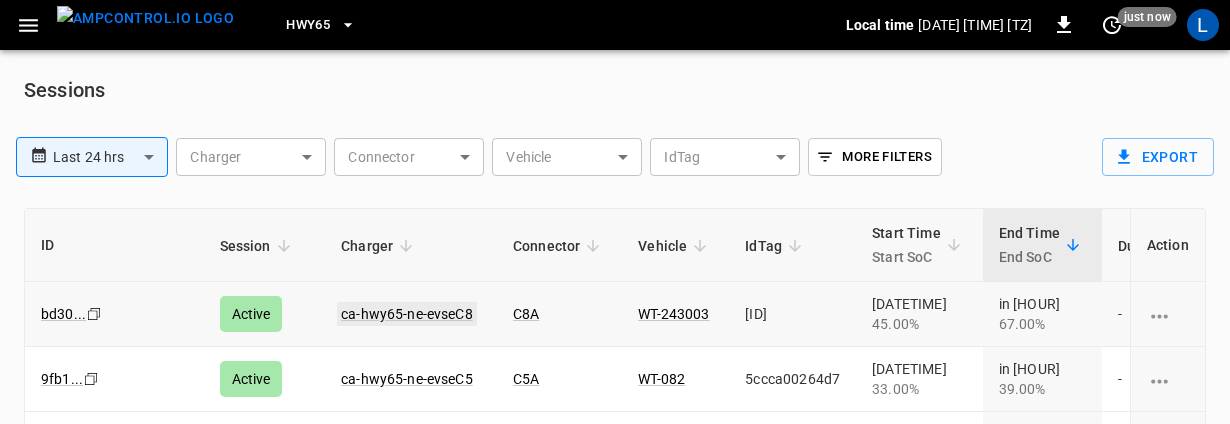 click on "ca-hwy65-ne-evseC8" at bounding box center [407, 314] 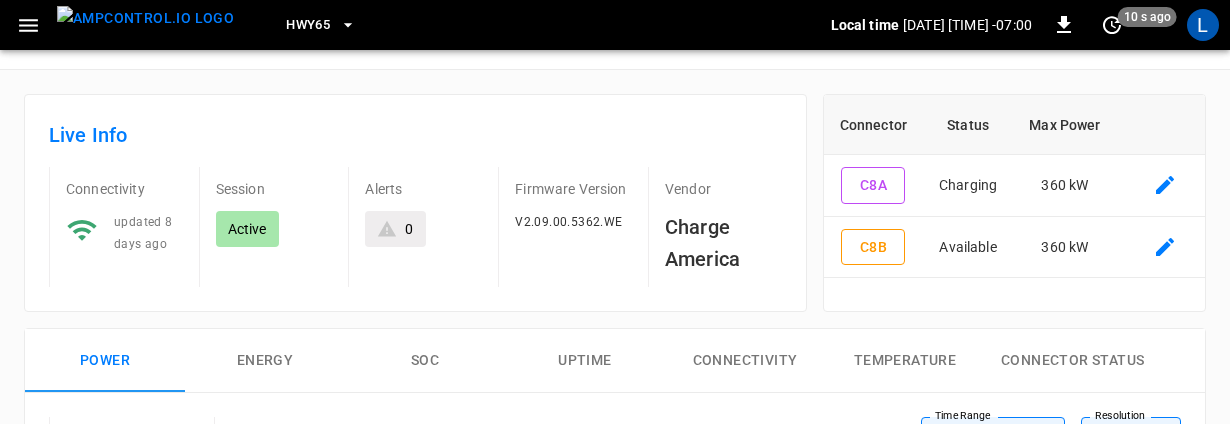 scroll, scrollTop: 0, scrollLeft: 0, axis: both 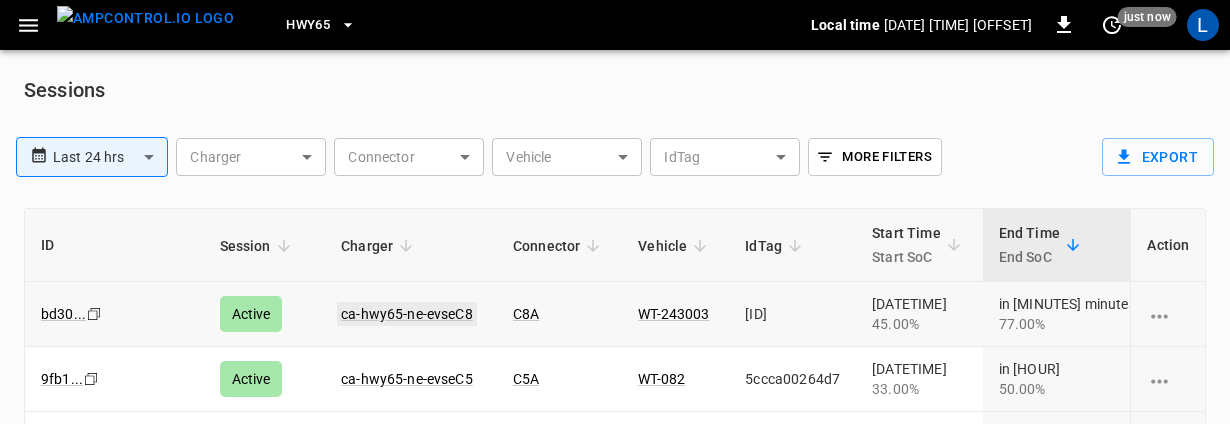 click on "ca-hwy65-ne-evseC8" at bounding box center [407, 314] 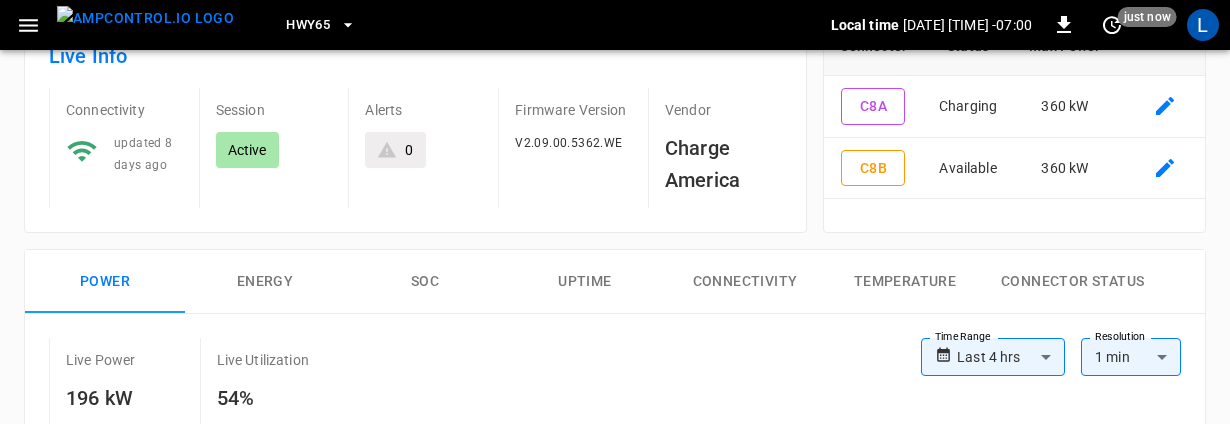scroll, scrollTop: 0, scrollLeft: 0, axis: both 